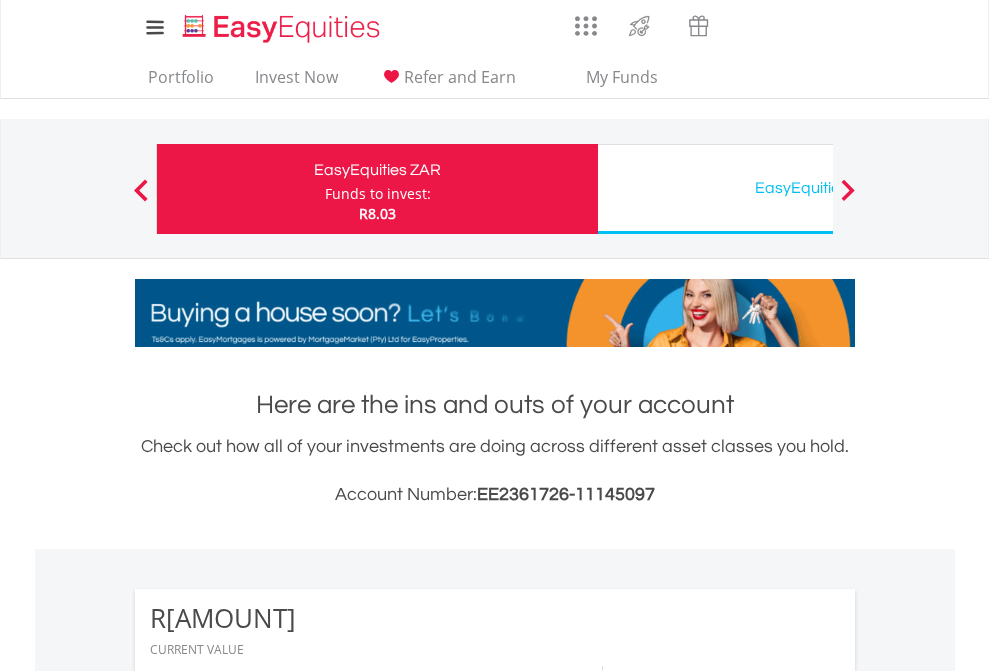 scroll, scrollTop: 0, scrollLeft: 0, axis: both 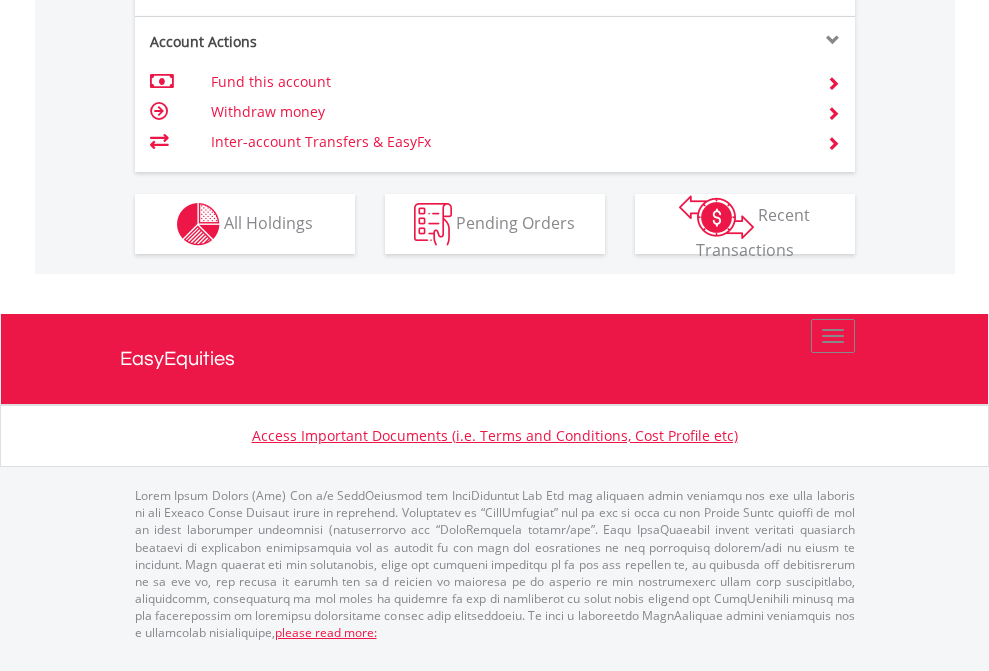click on "Investment types" at bounding box center [706, -337] 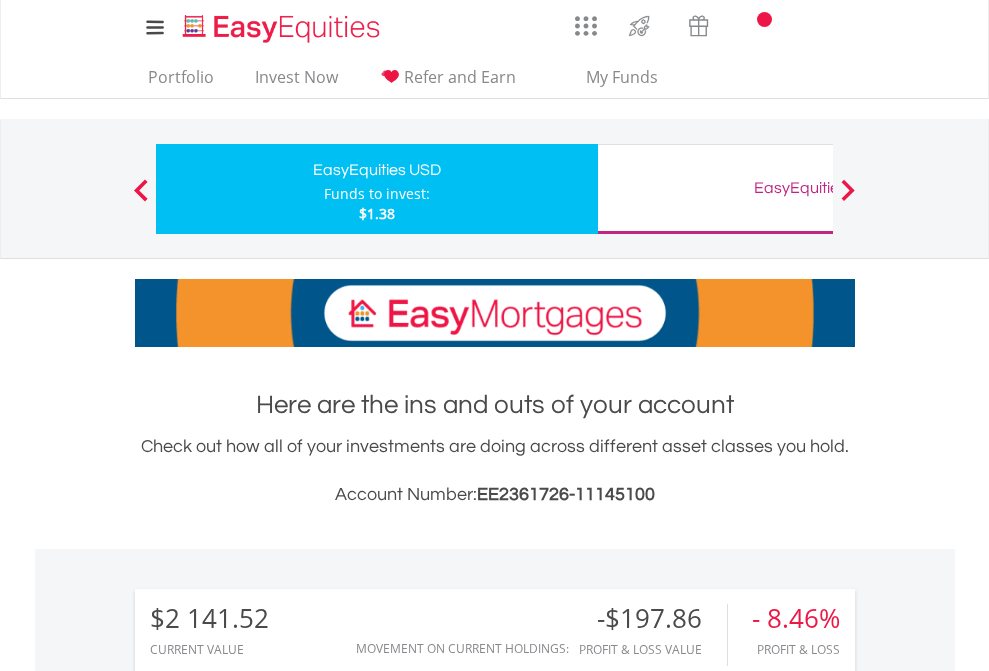 scroll, scrollTop: 0, scrollLeft: 0, axis: both 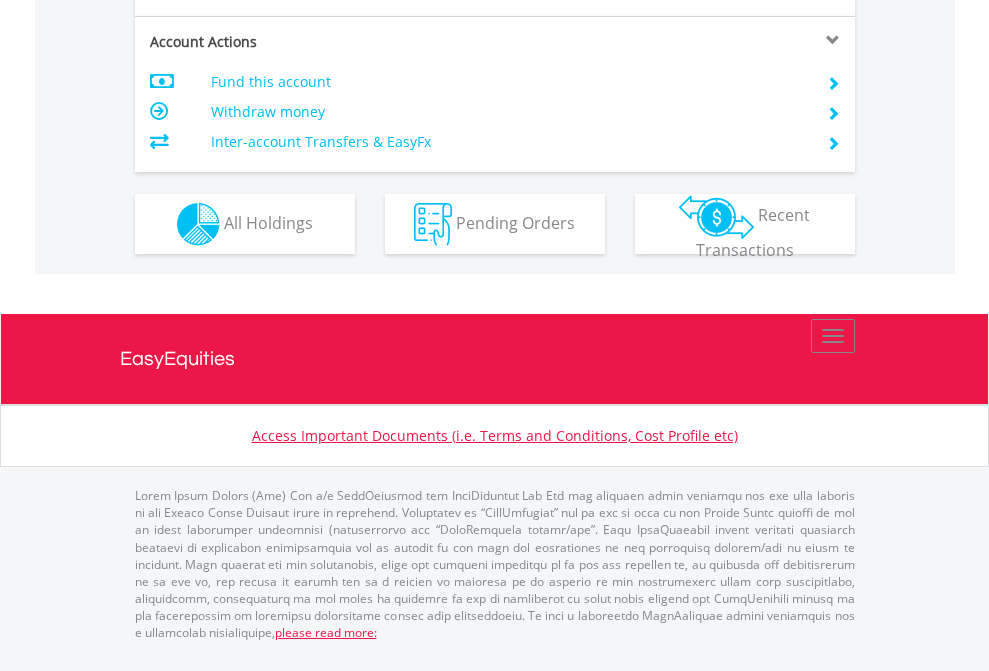 click on "Investment types" at bounding box center (706, -337) 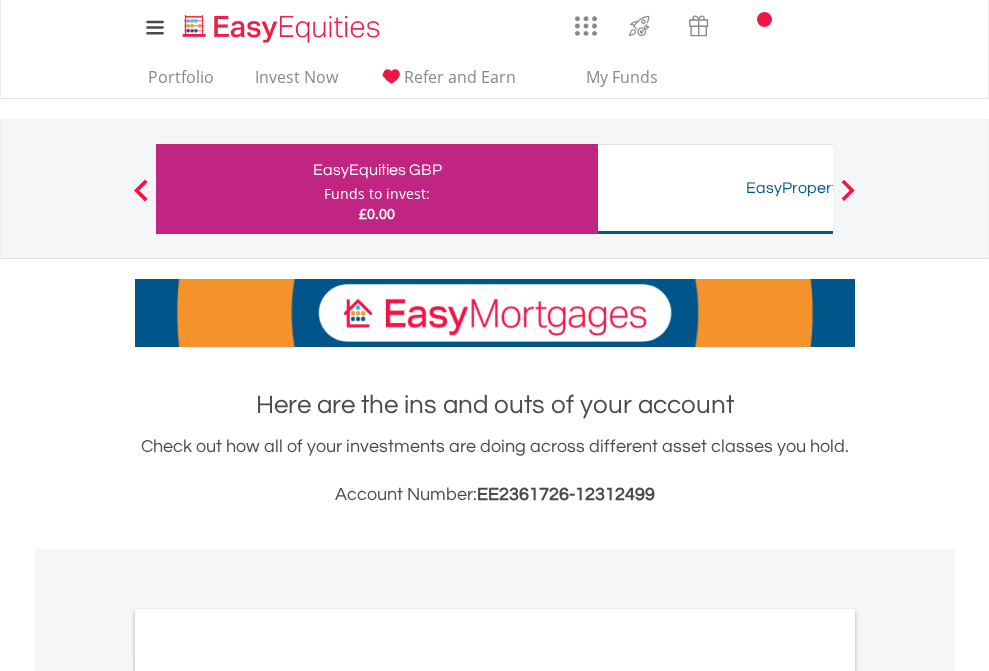 scroll, scrollTop: 0, scrollLeft: 0, axis: both 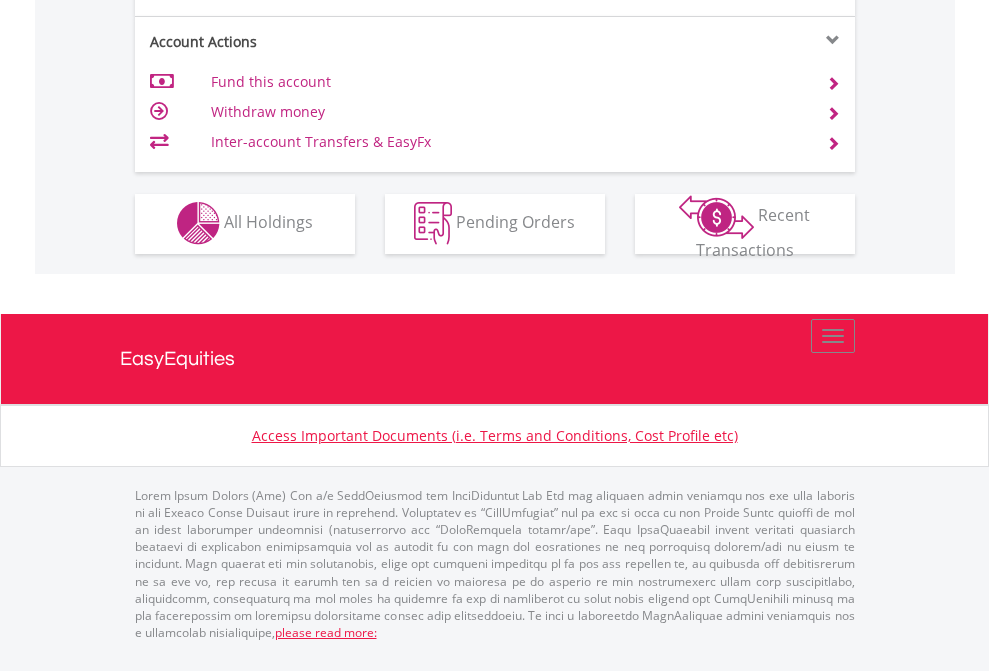 click on "Investment types" at bounding box center [706, -353] 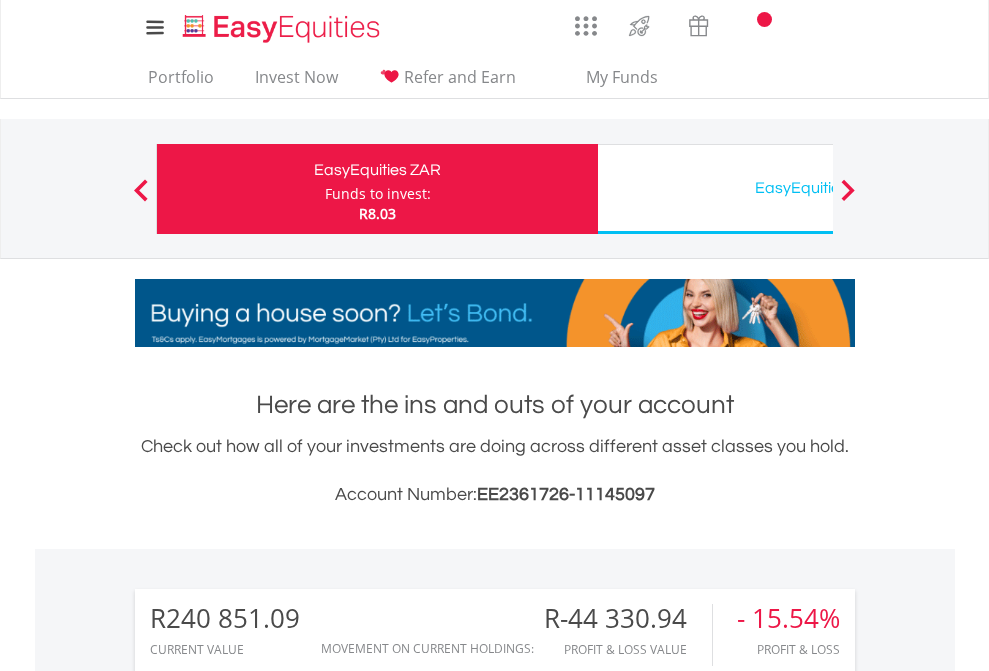scroll, scrollTop: 1202, scrollLeft: 0, axis: vertical 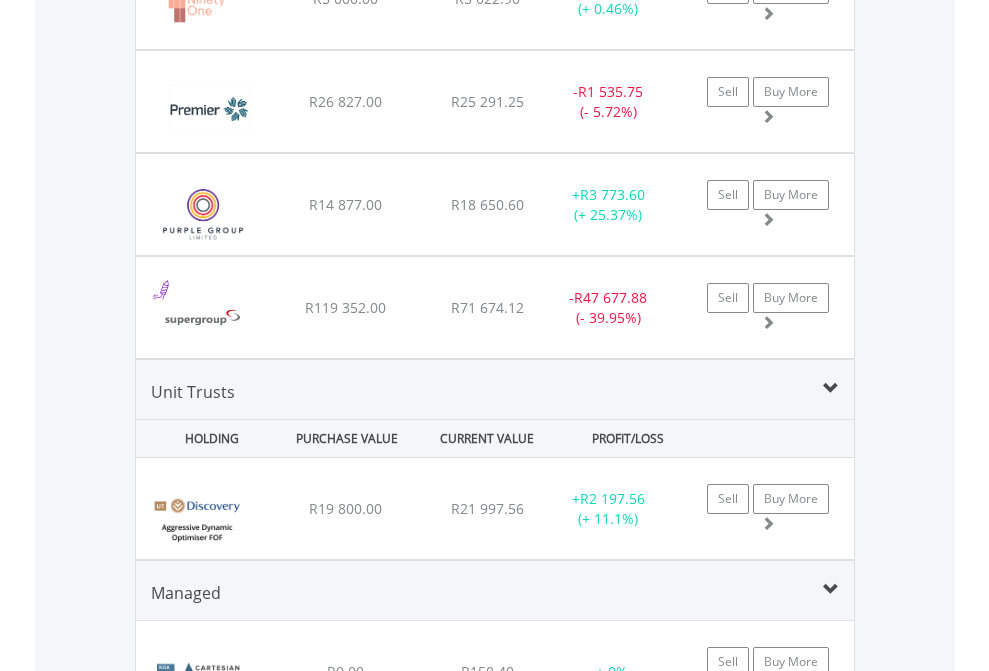 click on "EasyEquities USD" at bounding box center (818, -2196) 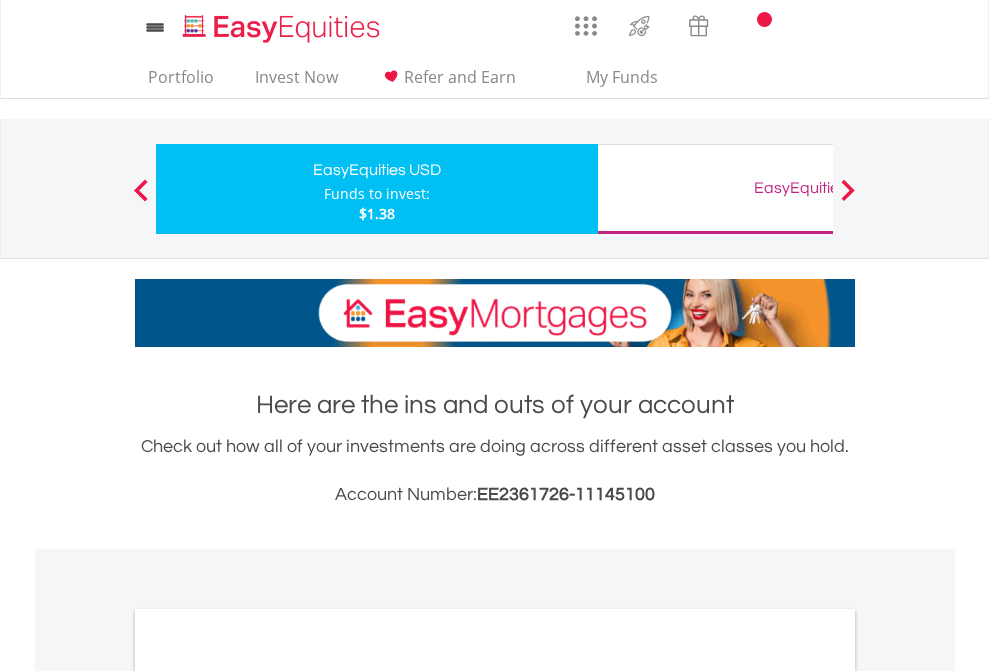 scroll, scrollTop: 0, scrollLeft: 0, axis: both 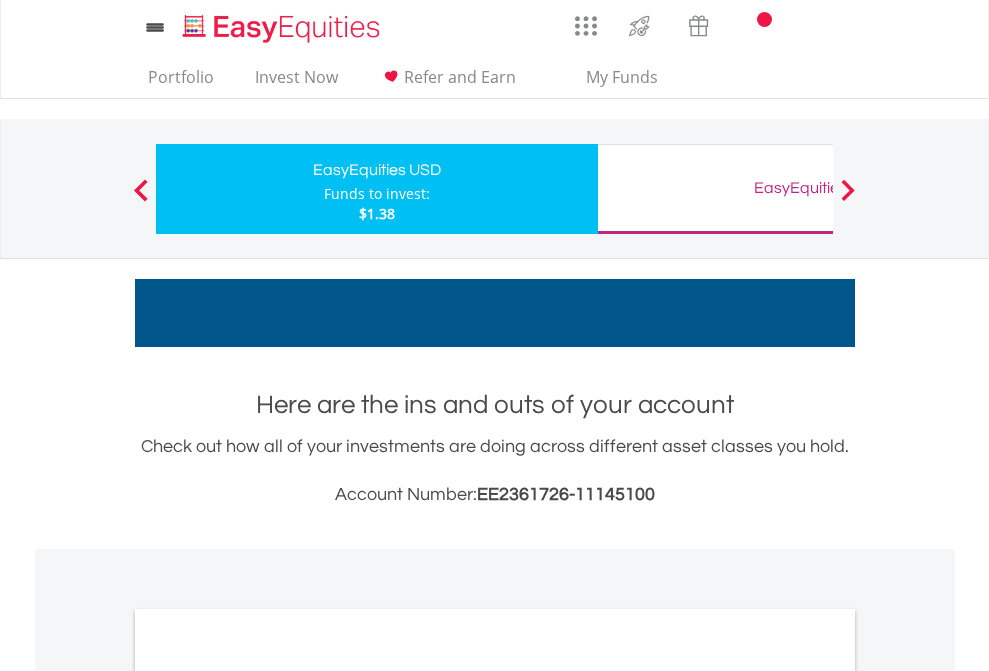 click on "All Holdings" at bounding box center (268, 1096) 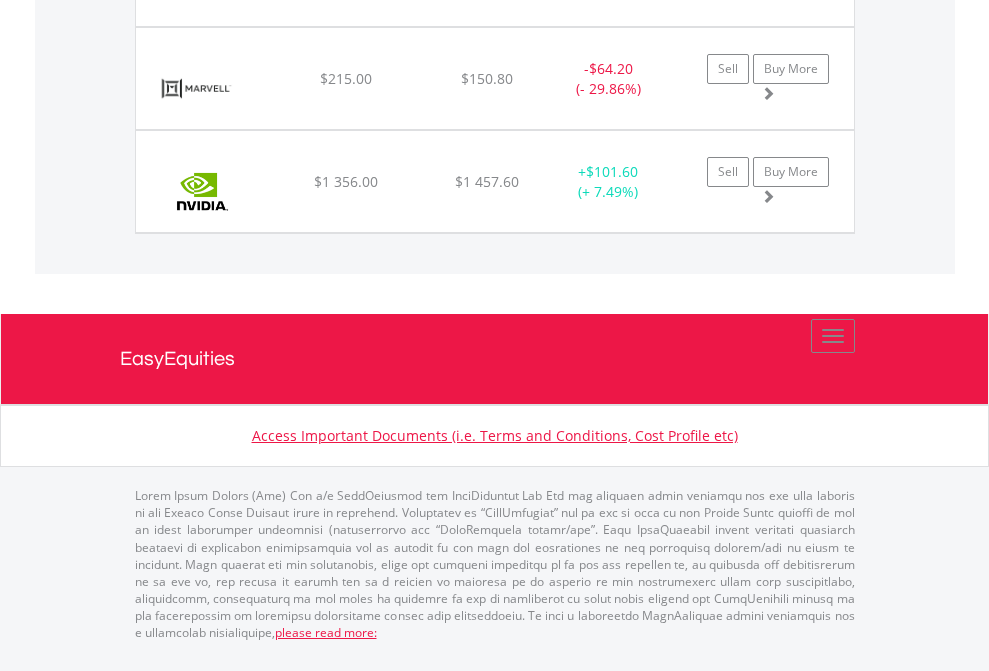 scroll, scrollTop: 2225, scrollLeft: 0, axis: vertical 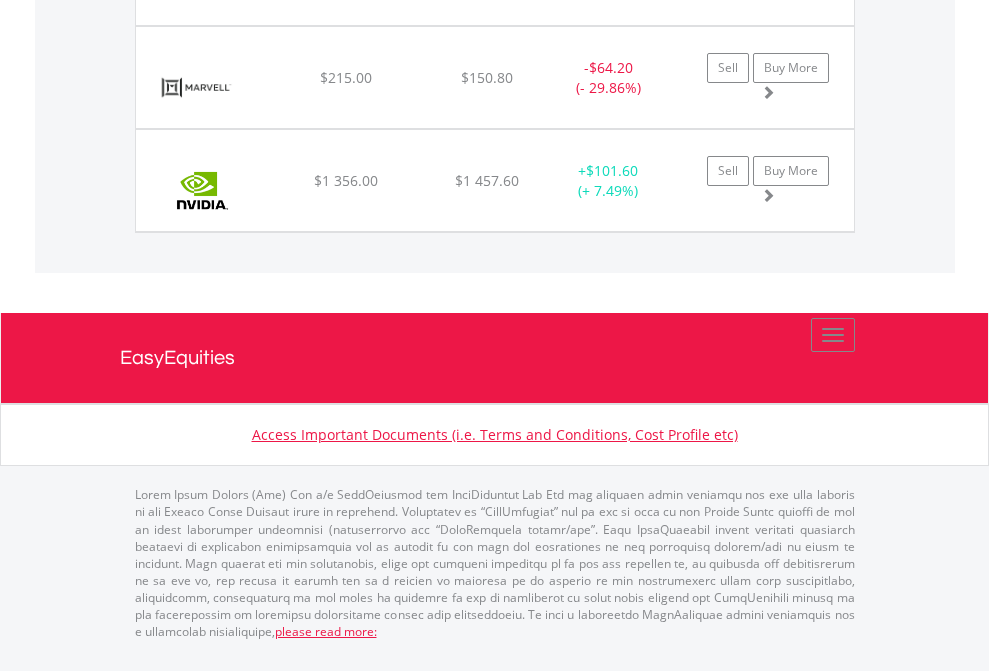 click on "EasyEquities GBP" at bounding box center [818, -1648] 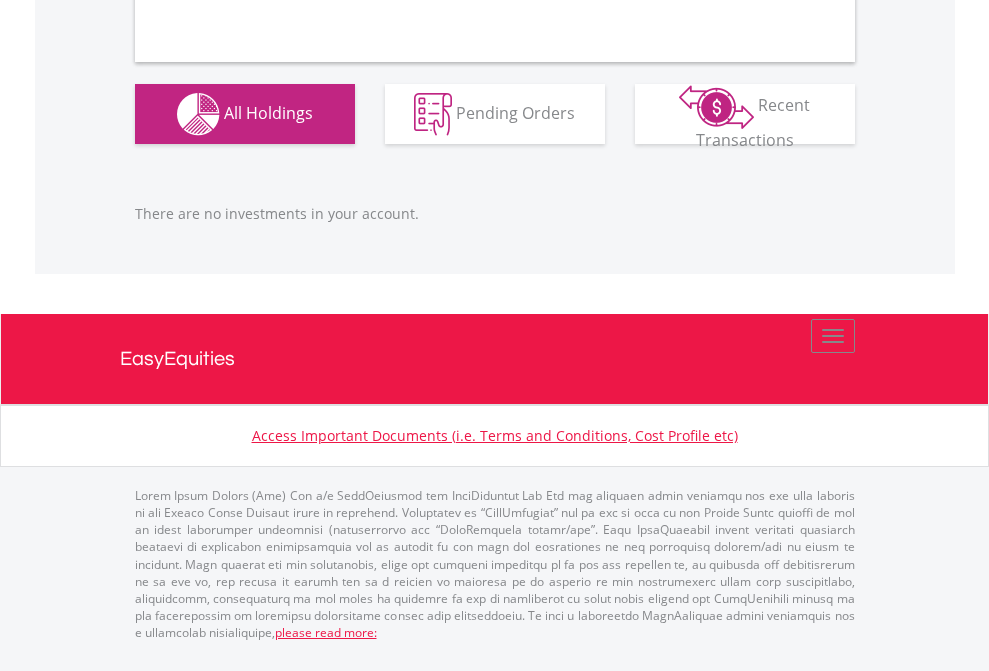 scroll, scrollTop: 1980, scrollLeft: 0, axis: vertical 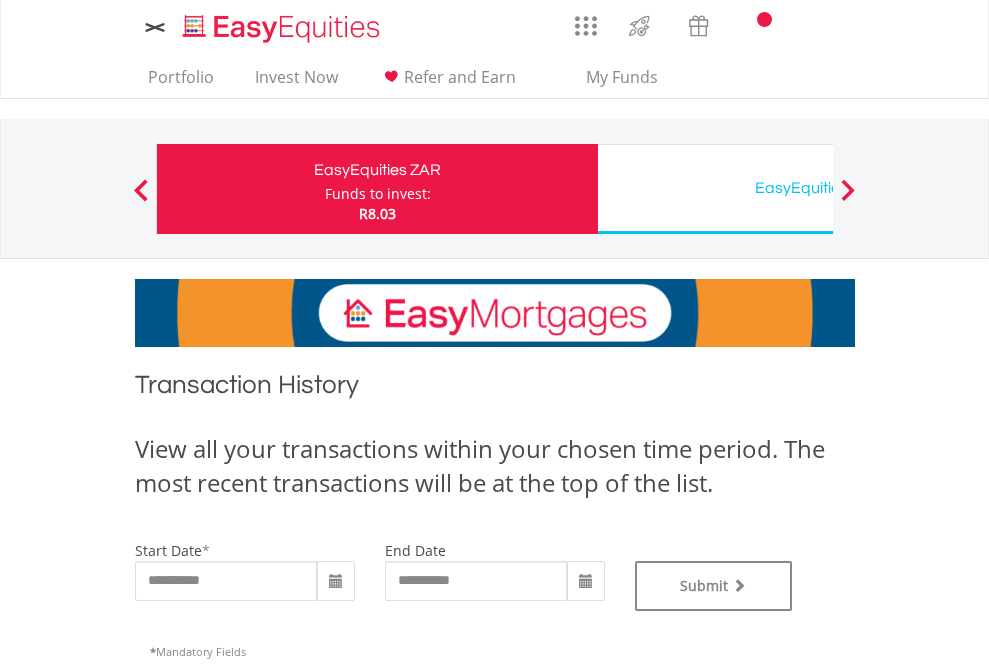 type on "**********" 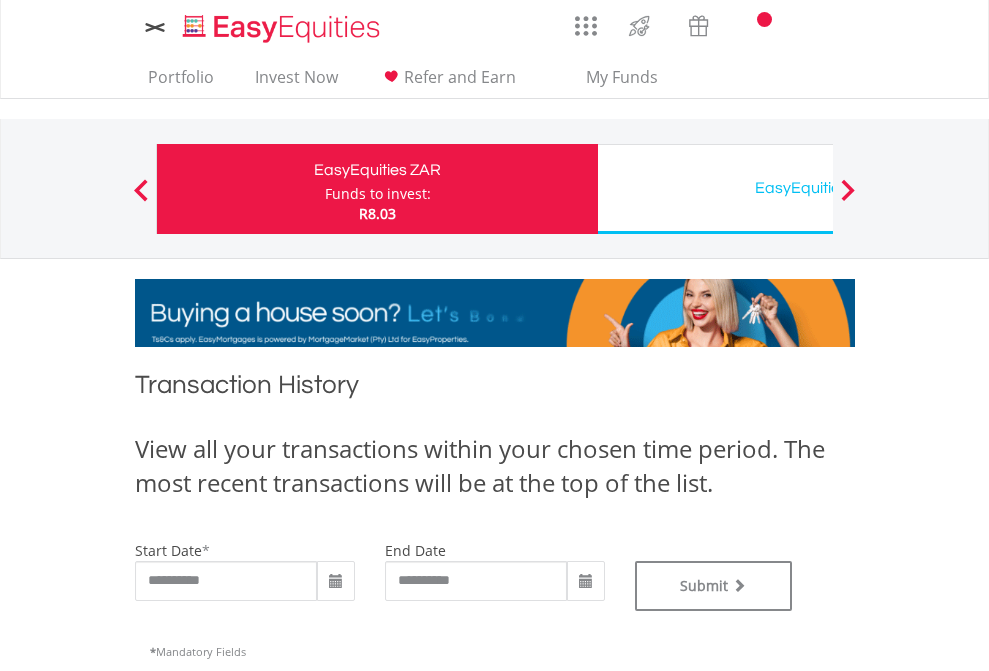 type on "**********" 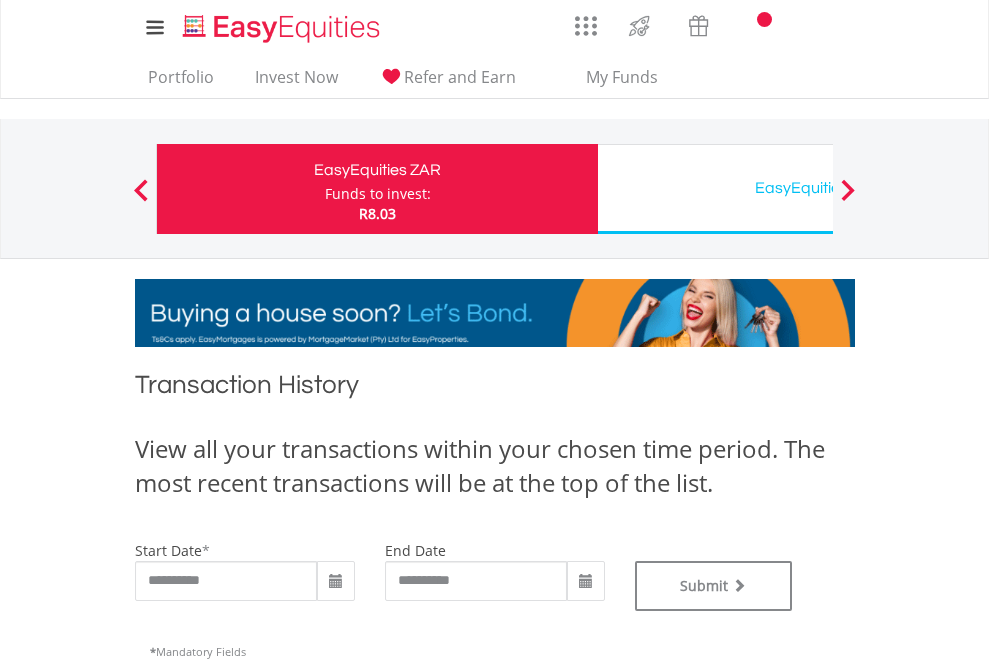scroll, scrollTop: 811, scrollLeft: 0, axis: vertical 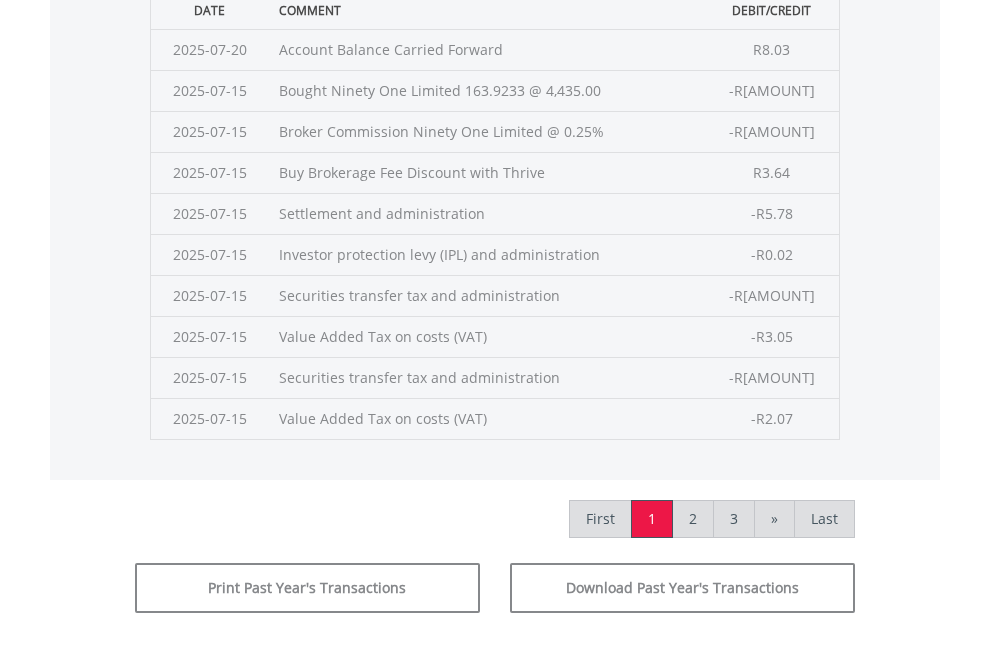 click on "Submit" at bounding box center (714, -225) 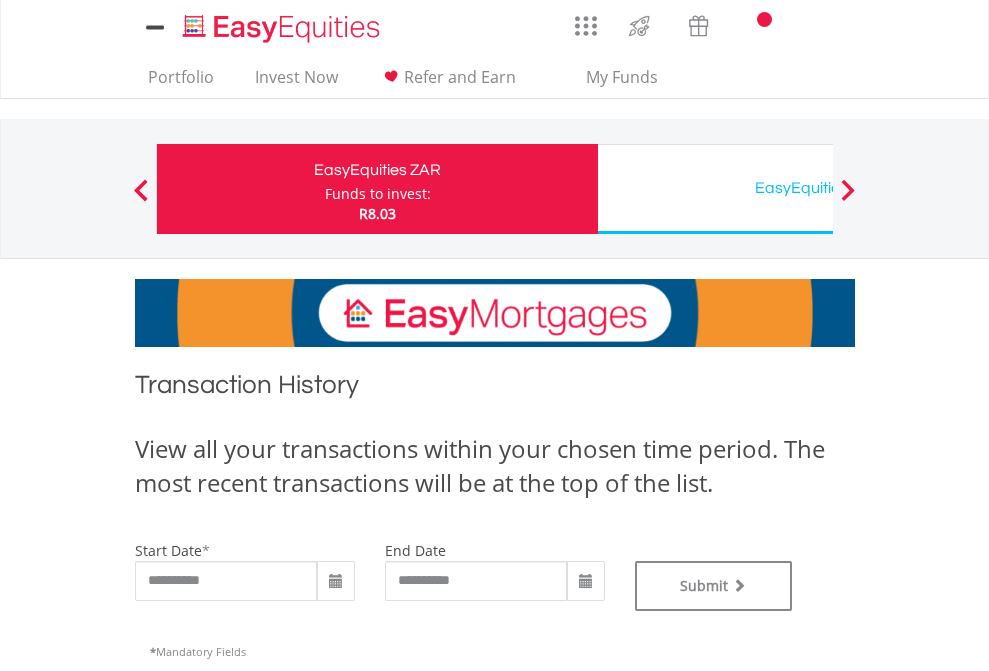 scroll, scrollTop: 0, scrollLeft: 0, axis: both 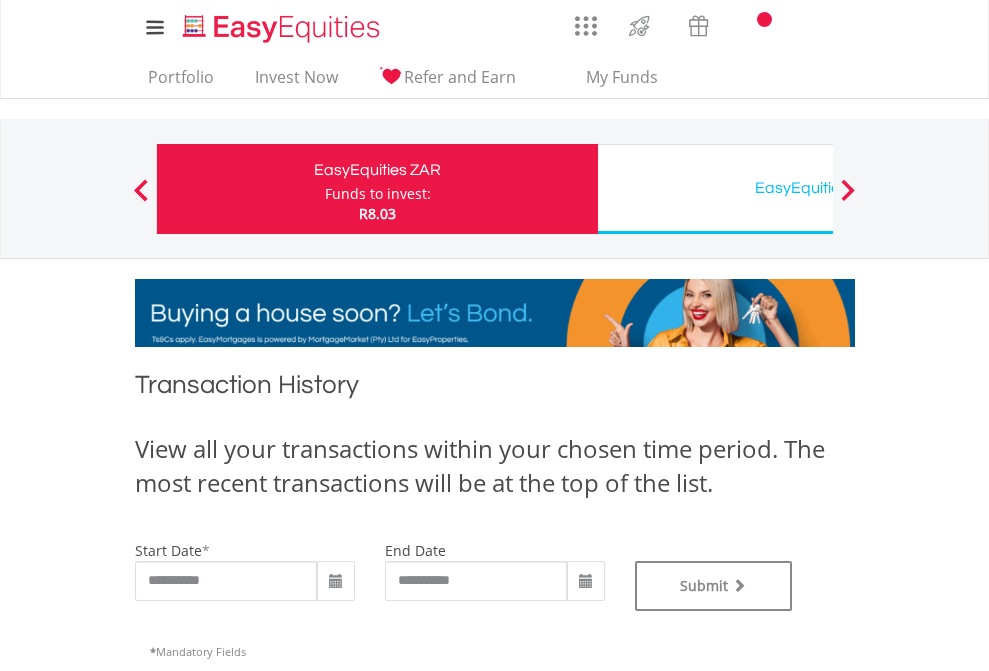 click on "EasyEquities USD" at bounding box center (818, 188) 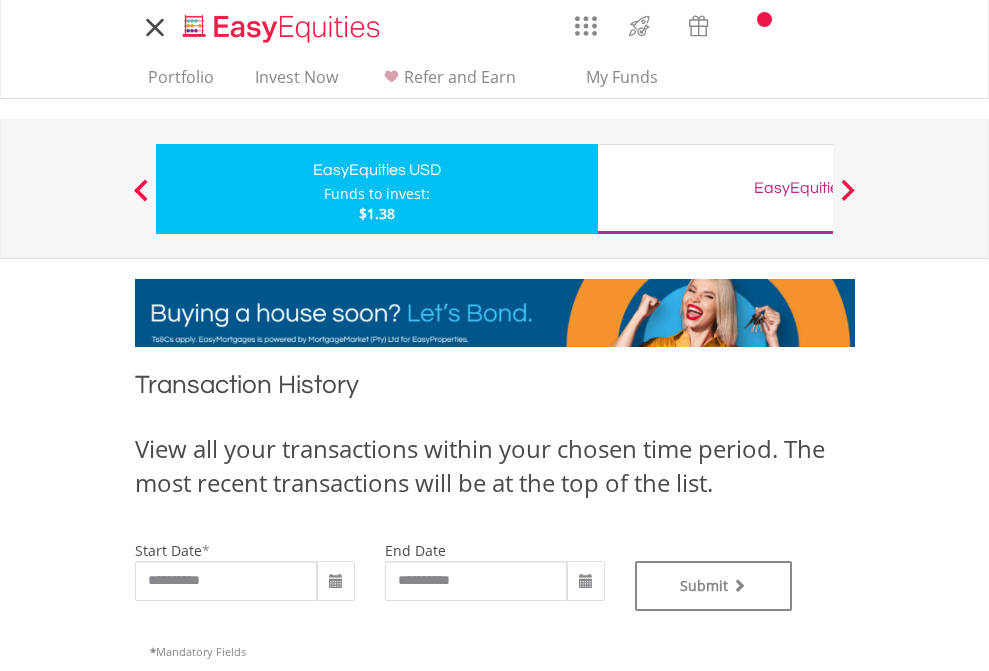 scroll, scrollTop: 0, scrollLeft: 0, axis: both 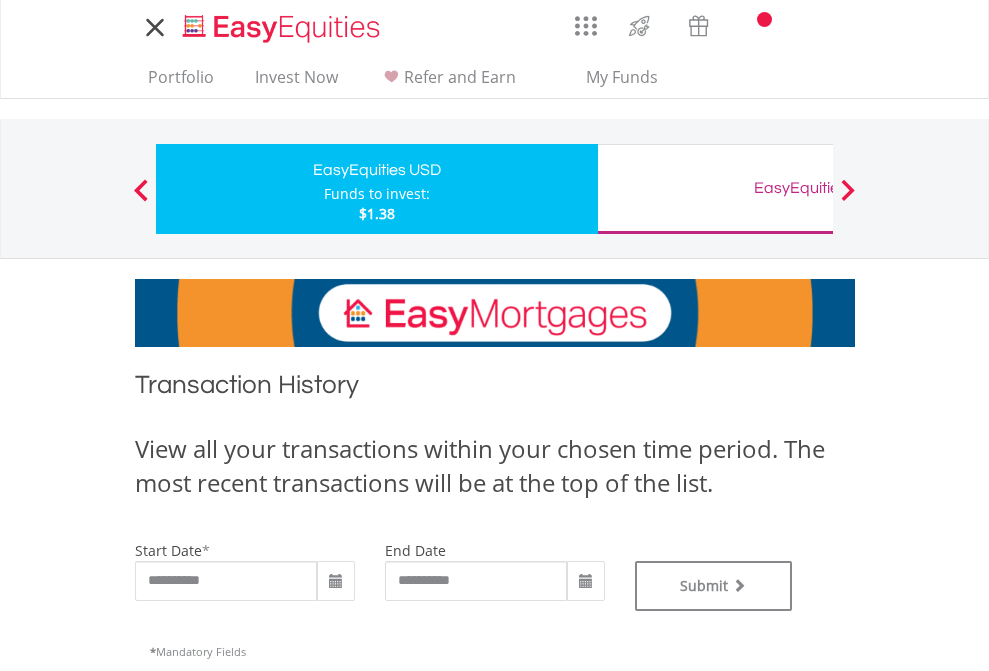 type on "**********" 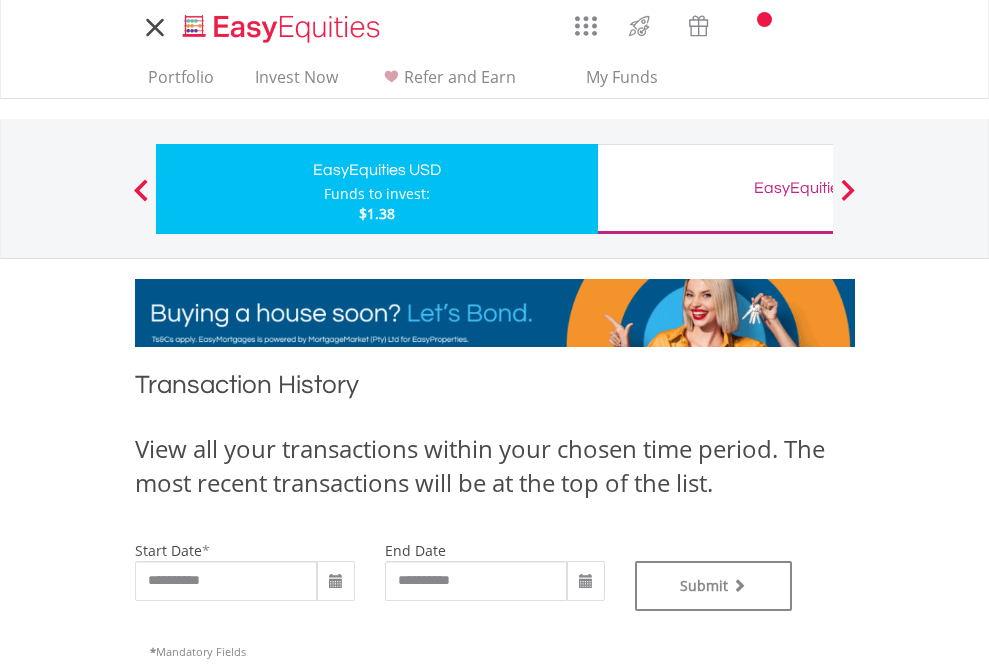type on "**********" 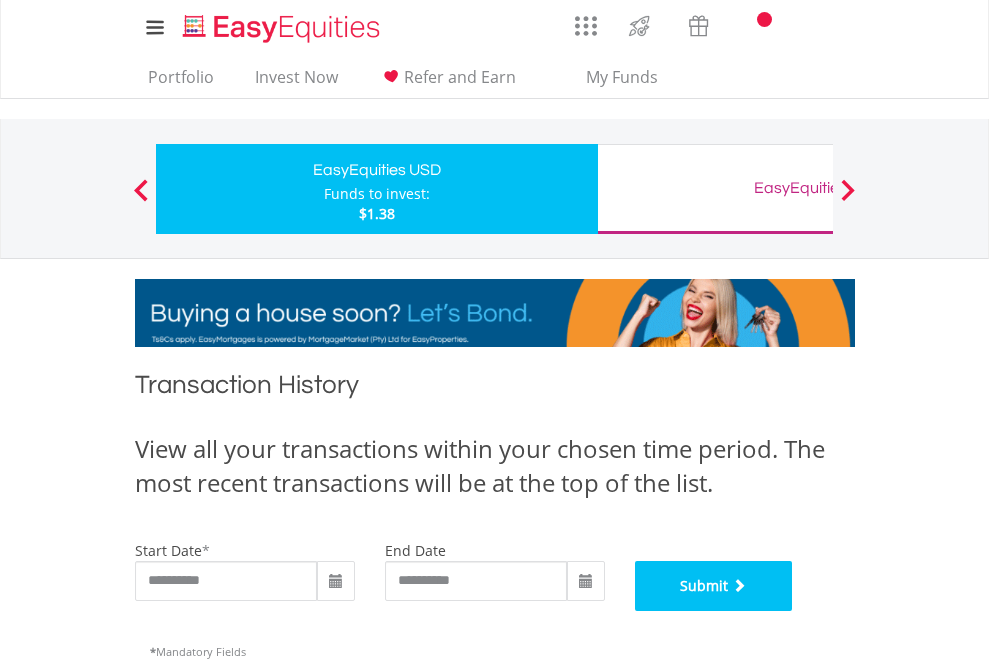 click on "Submit" at bounding box center (714, 586) 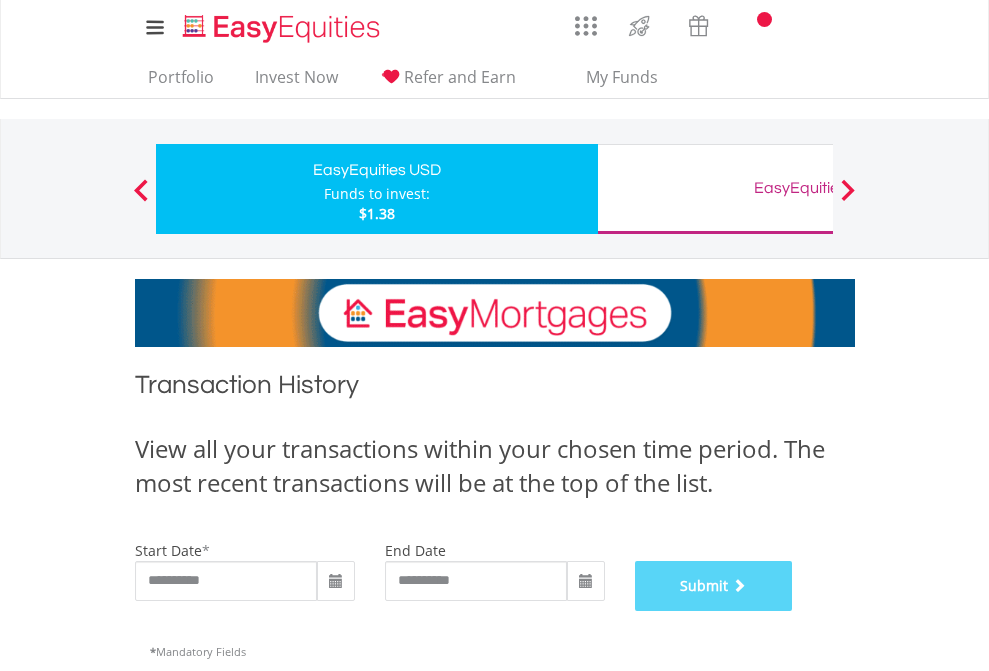 scroll, scrollTop: 811, scrollLeft: 0, axis: vertical 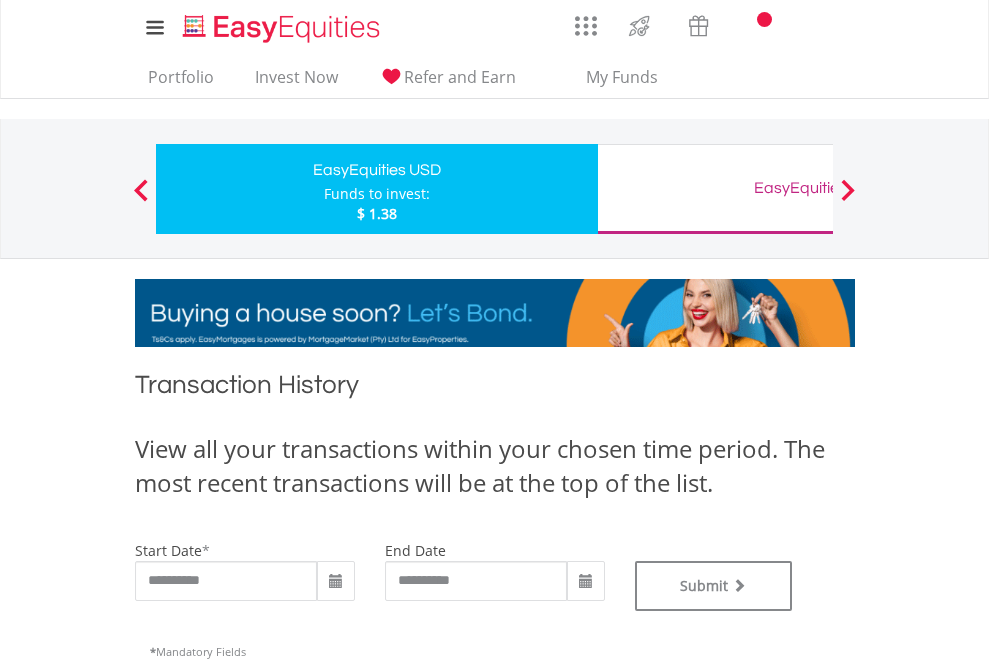 click on "EasyEquities GBP" at bounding box center [818, 188] 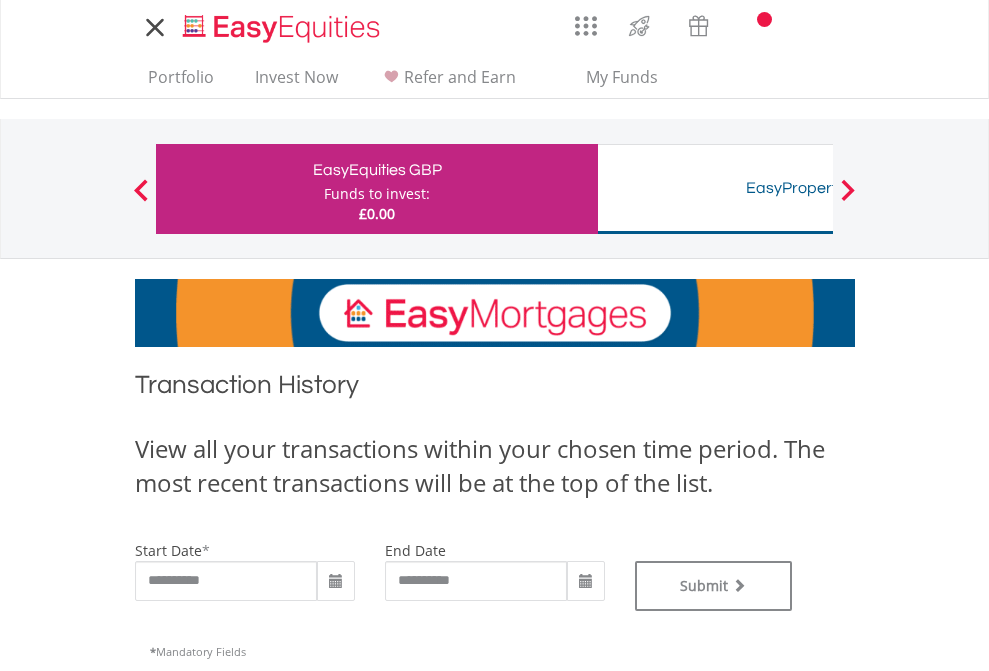 scroll, scrollTop: 0, scrollLeft: 0, axis: both 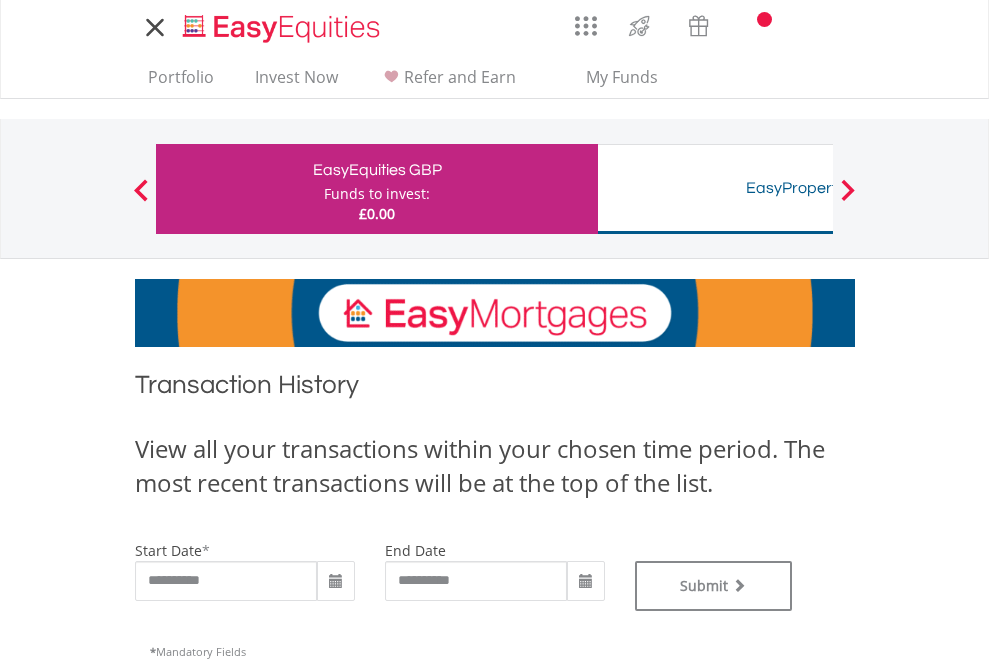 type on "**********" 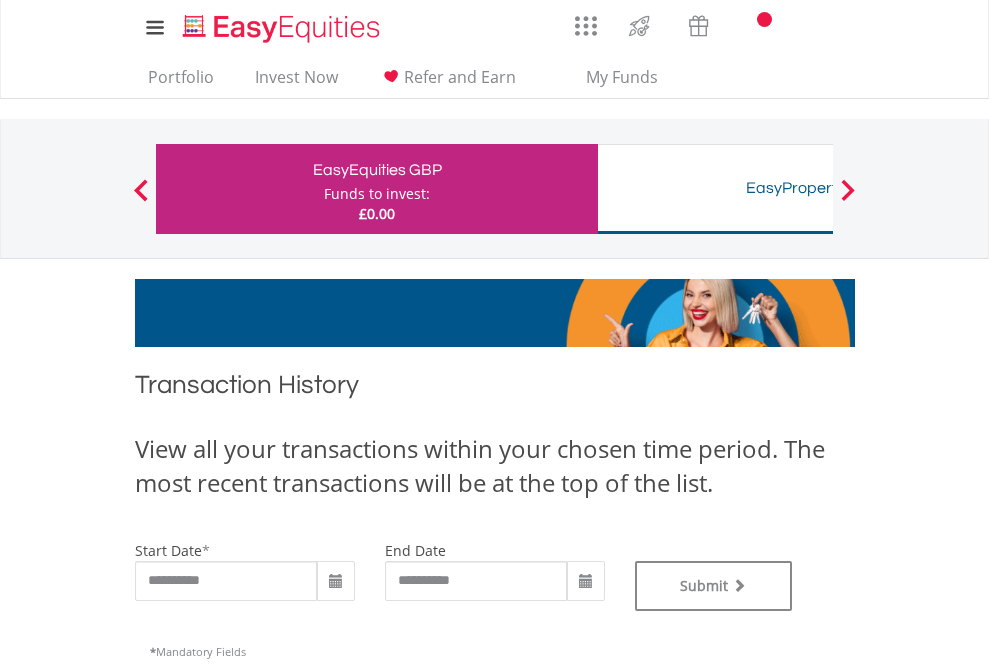 scroll, scrollTop: 811, scrollLeft: 0, axis: vertical 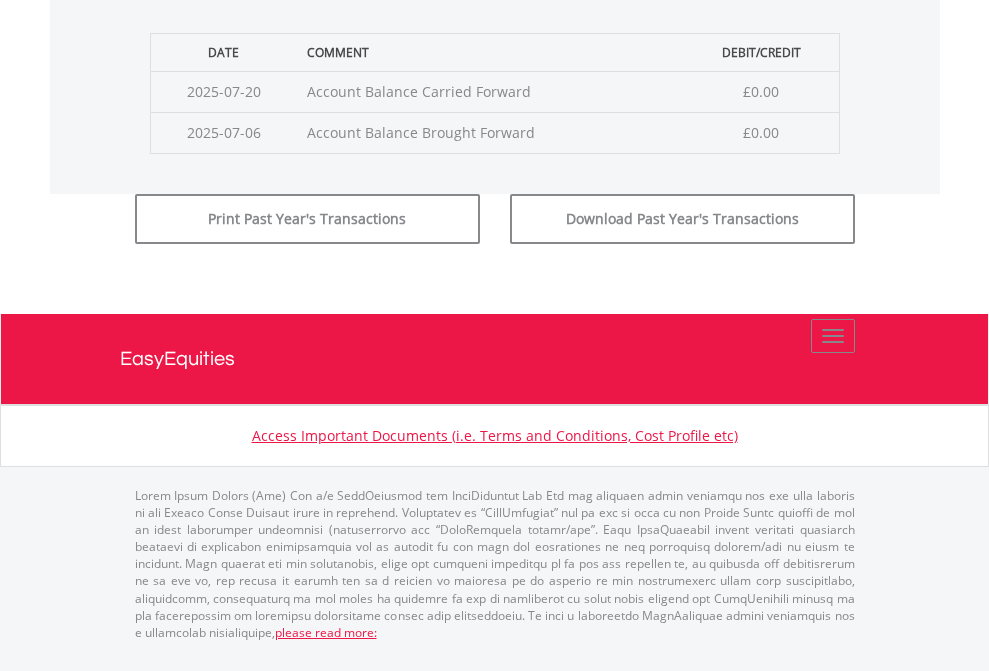 click on "Submit" at bounding box center (714, -183) 